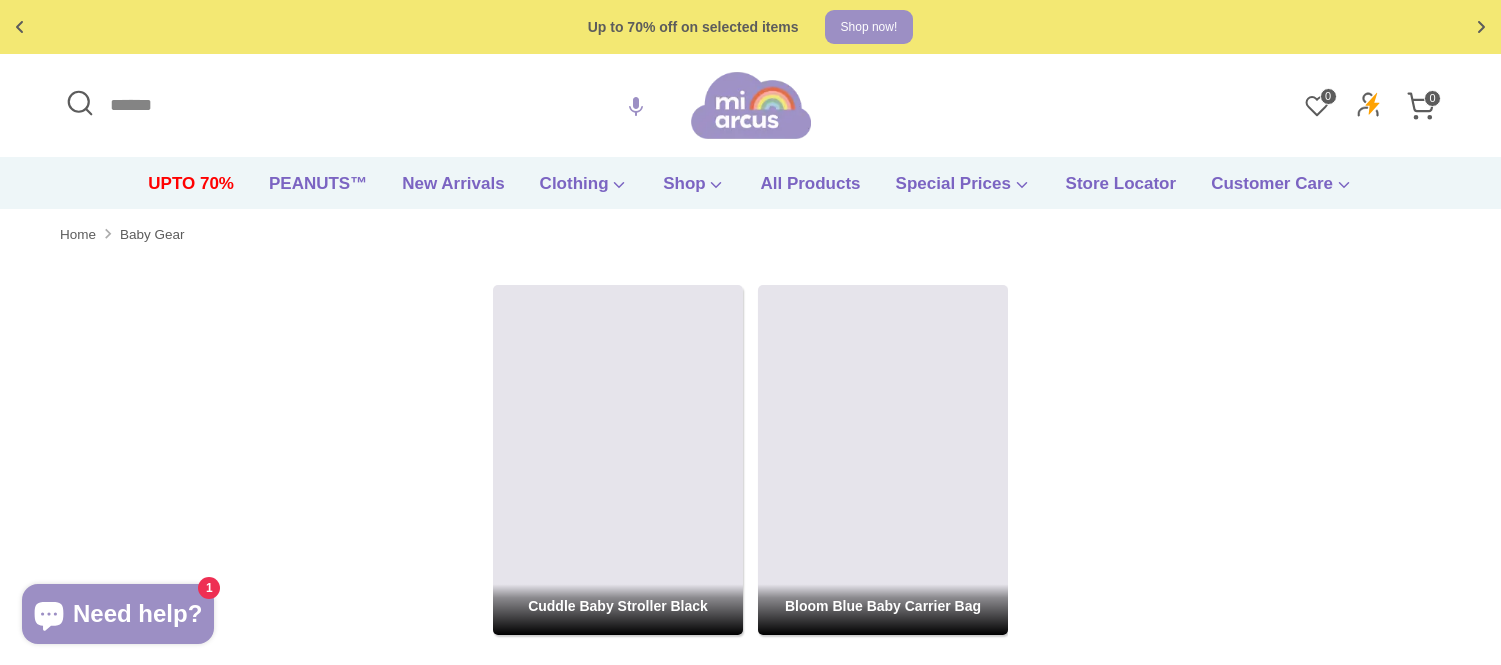 scroll, scrollTop: 0, scrollLeft: 0, axis: both 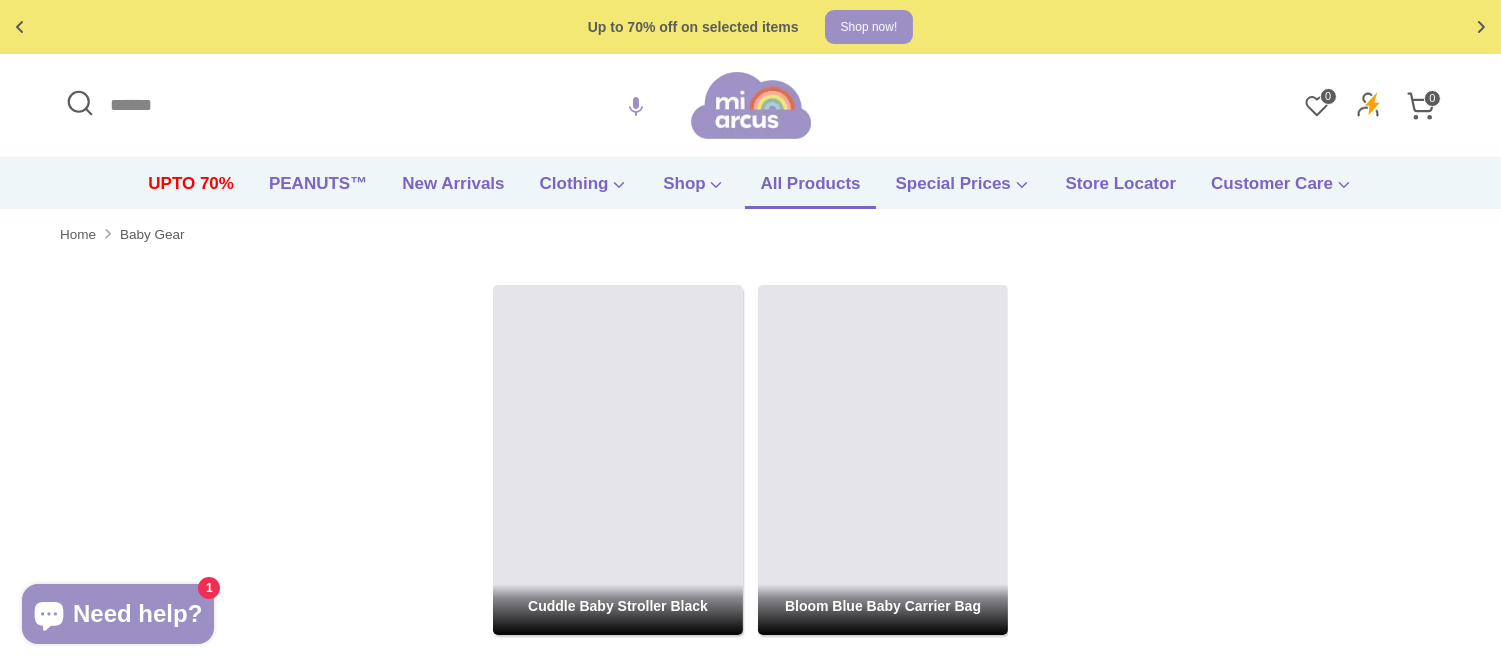 click on "All Products" at bounding box center (810, 190) 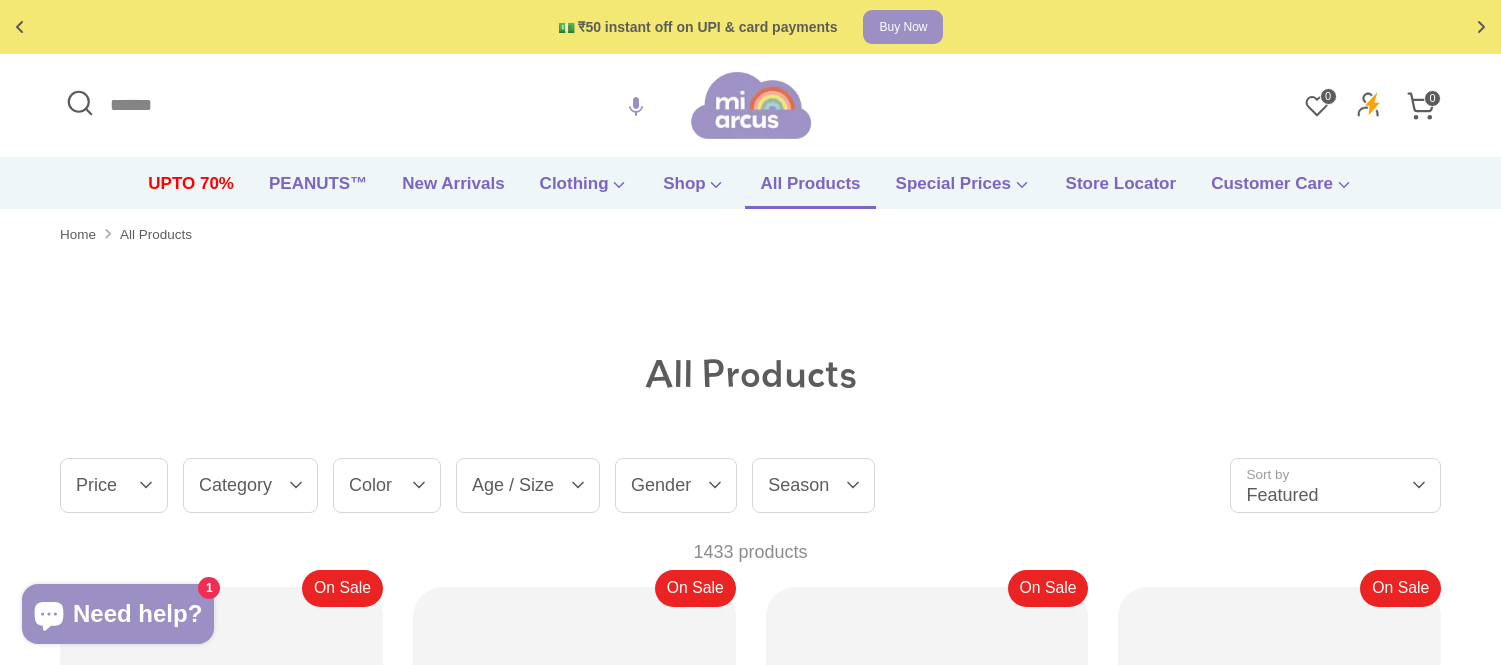 scroll, scrollTop: 0, scrollLeft: 0, axis: both 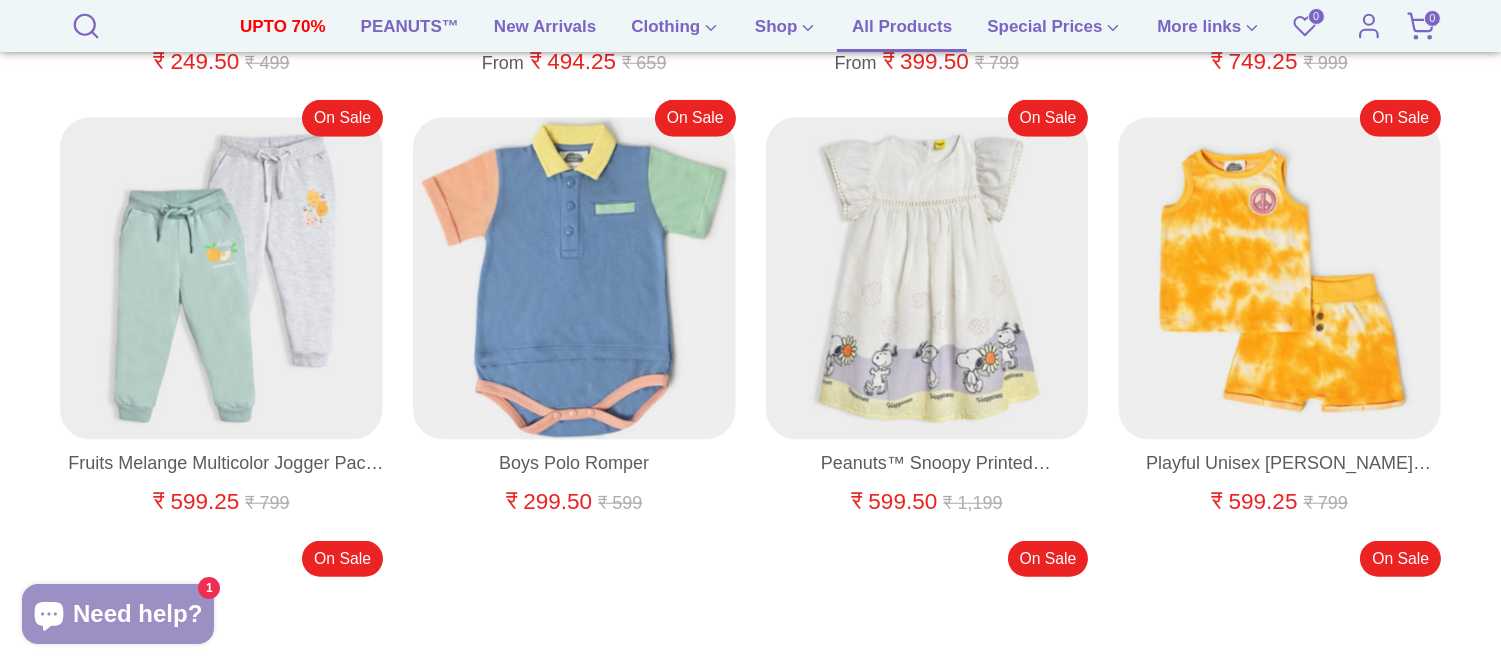 drag, startPoint x: 1516, startPoint y: 87, endPoint x: 1477, endPoint y: 17, distance: 80.13114 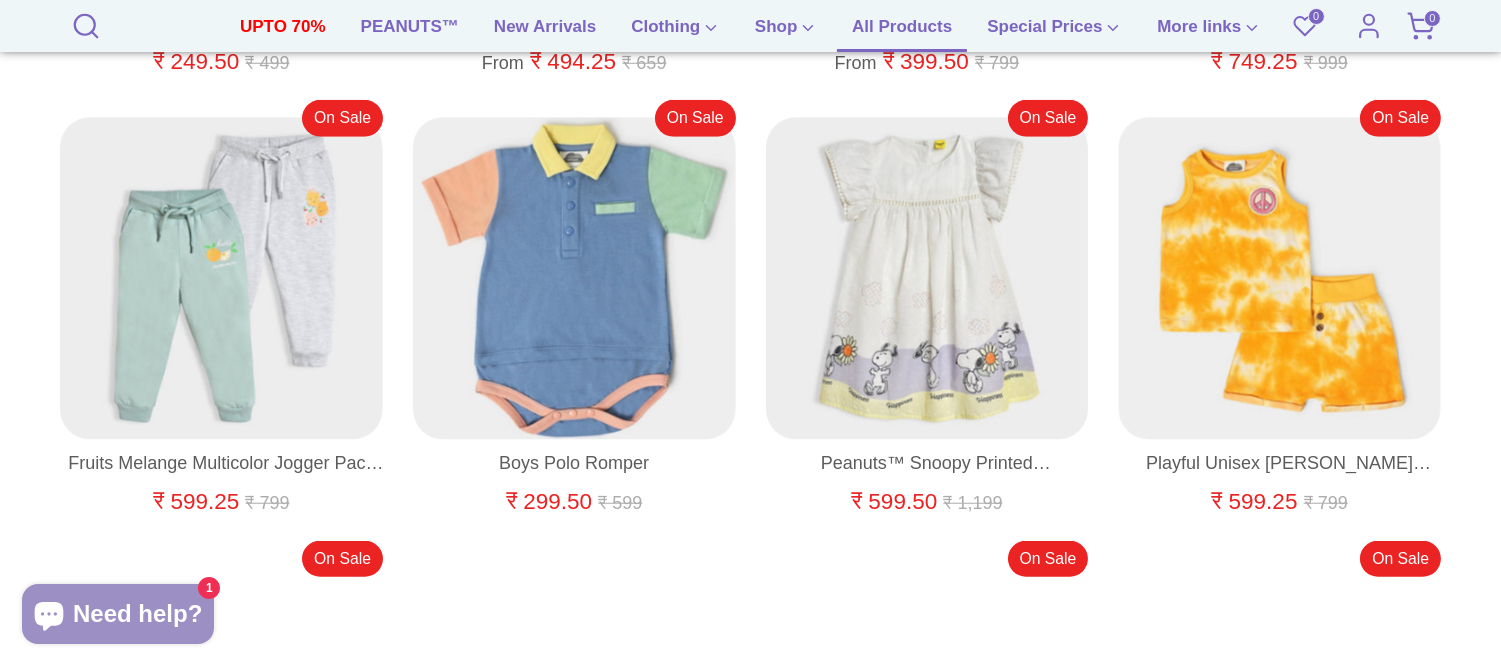 click on "🚚 Free shipping on orders above ₹599 Shop now Free gift on orders above ₹1999 Checkout 💵 ₹50 instant off on UPI & card payments Buy Now Up to 70% off on selected items Shop now! 🚚 Free shipping on orders above ₹599 Shop now Free gift on orders above ₹1999 Checkout 💵 ₹50 instant off on UPI & card payments Buy Now Up to 70% off on selected items Shop now!
✅ Product added to cart!
All Products - Baby Products Online India at Mi Arcus" at bounding box center (750, 254) 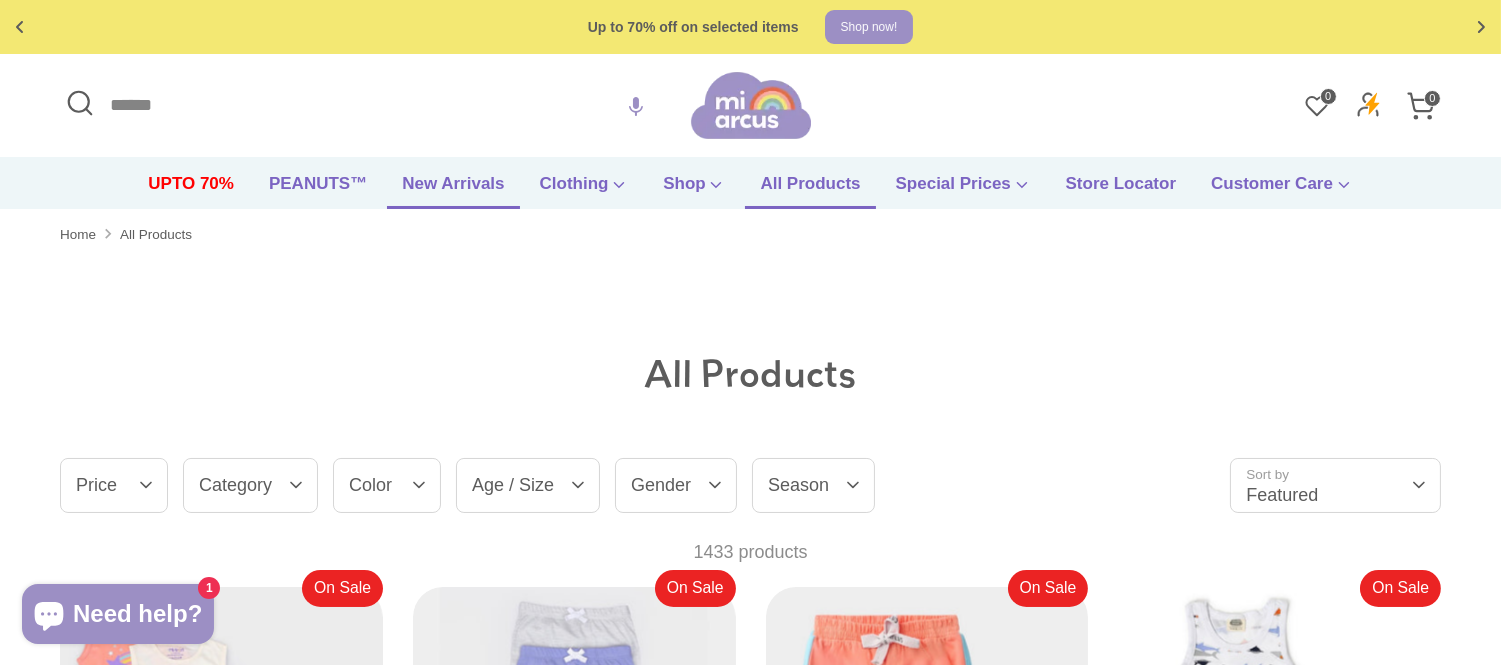 click on "New Arrivals" at bounding box center (453, 190) 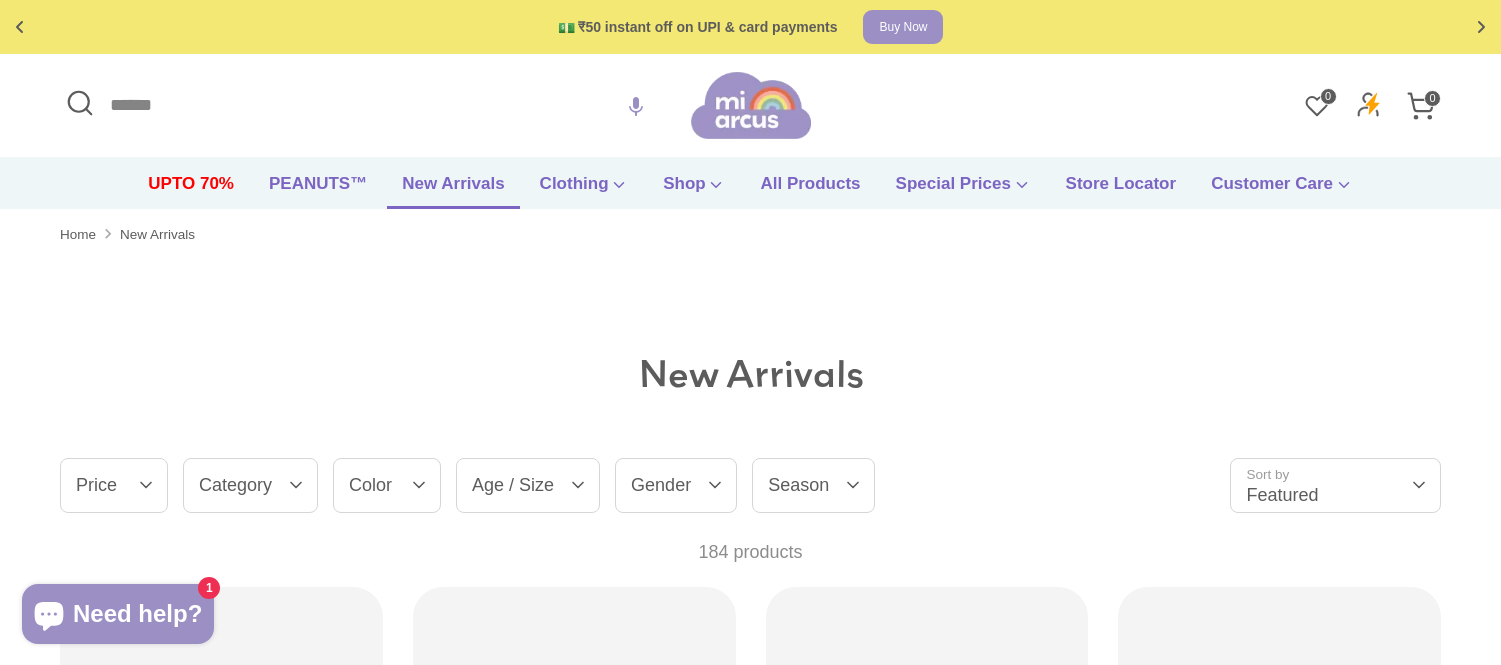 scroll, scrollTop: 0, scrollLeft: 0, axis: both 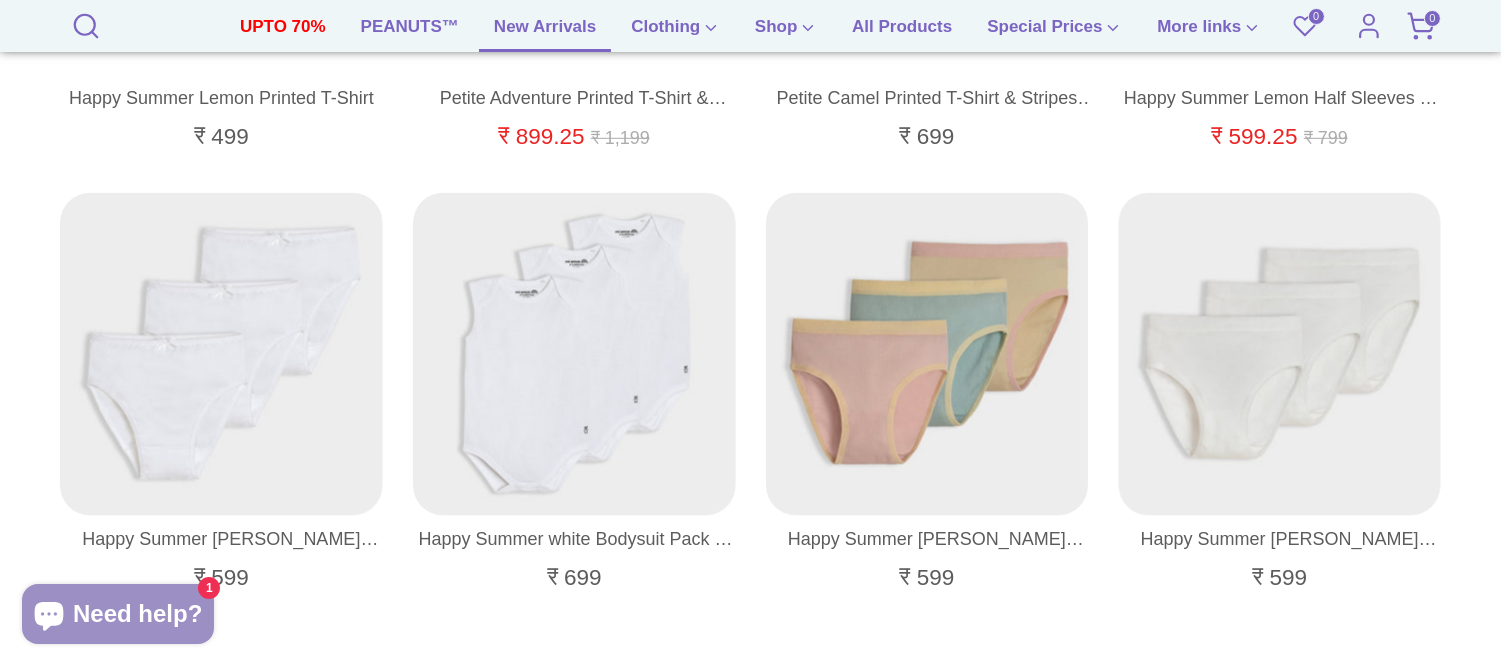 drag, startPoint x: 1512, startPoint y: 76, endPoint x: 1508, endPoint y: 473, distance: 397.02014 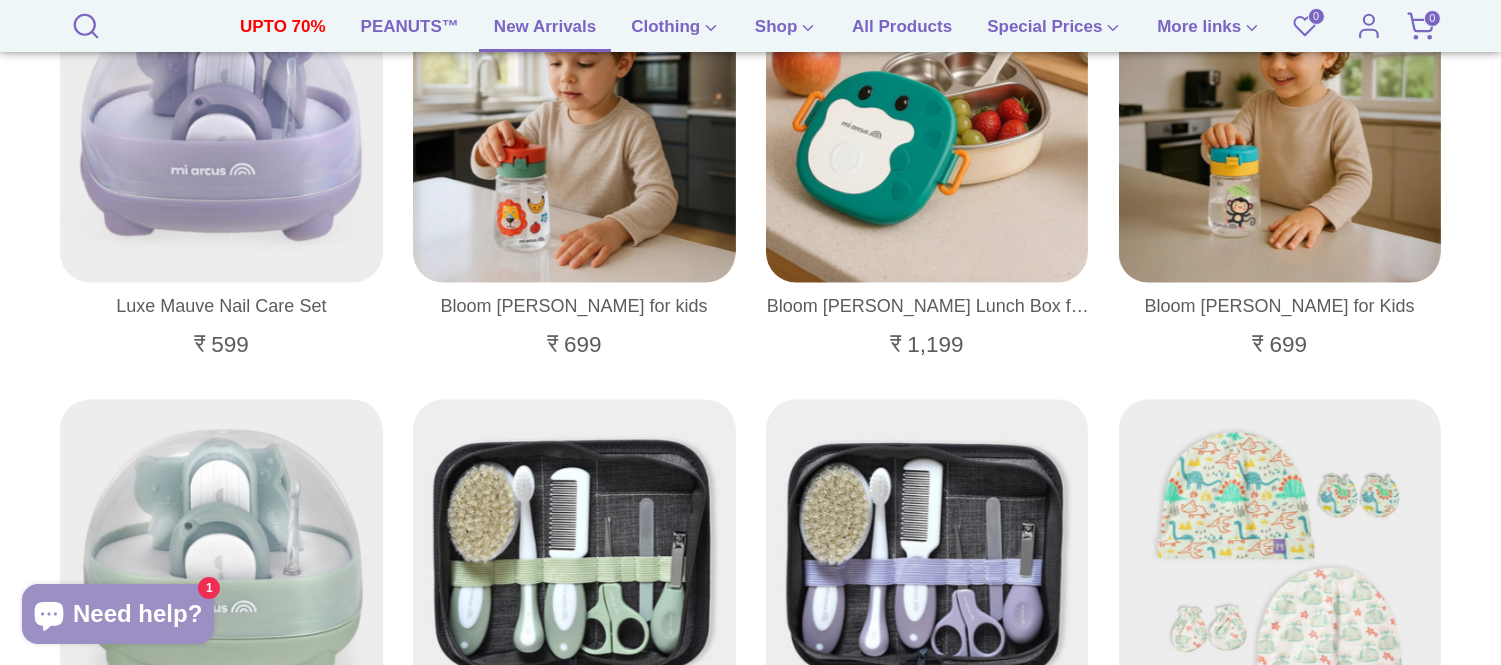 scroll, scrollTop: 6021, scrollLeft: 0, axis: vertical 